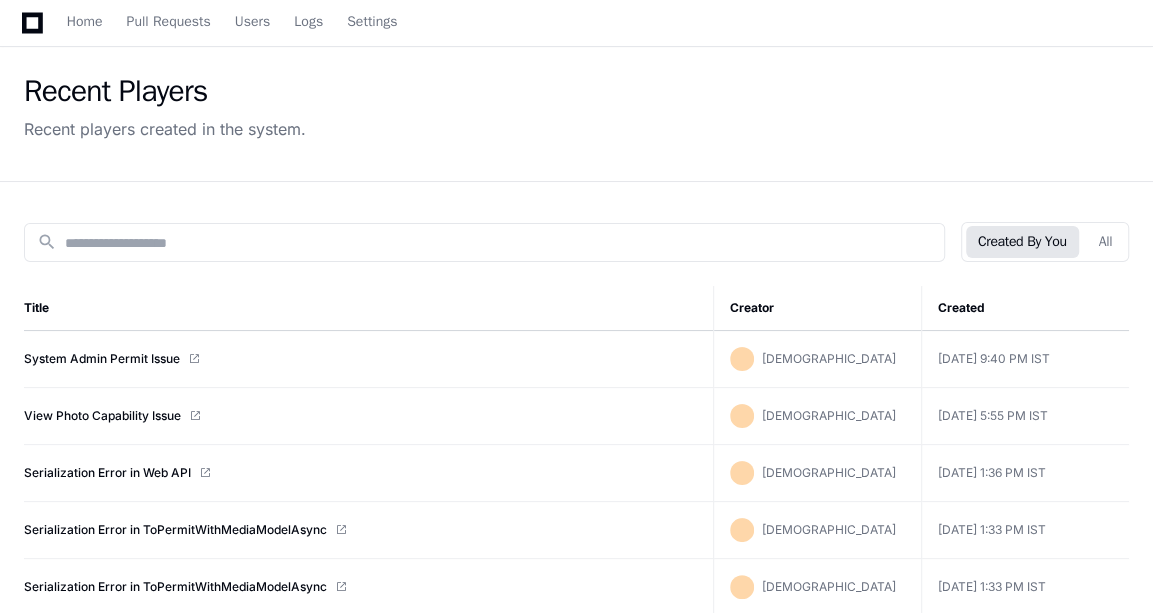 scroll, scrollTop: 70, scrollLeft: 0, axis: vertical 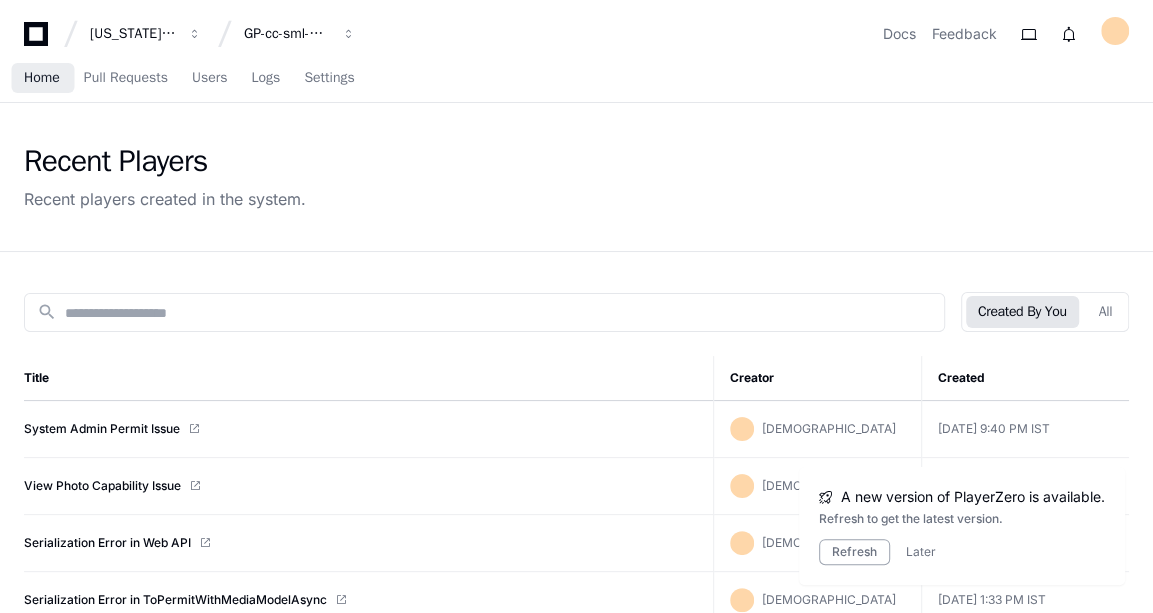 click on "Home" at bounding box center [42, 78] 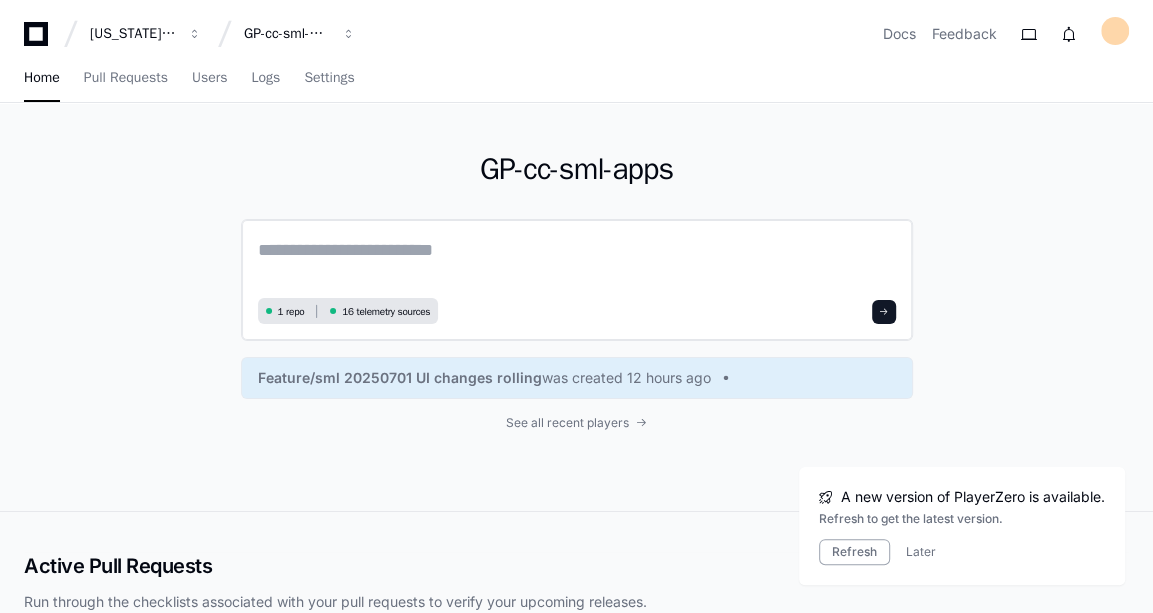 click 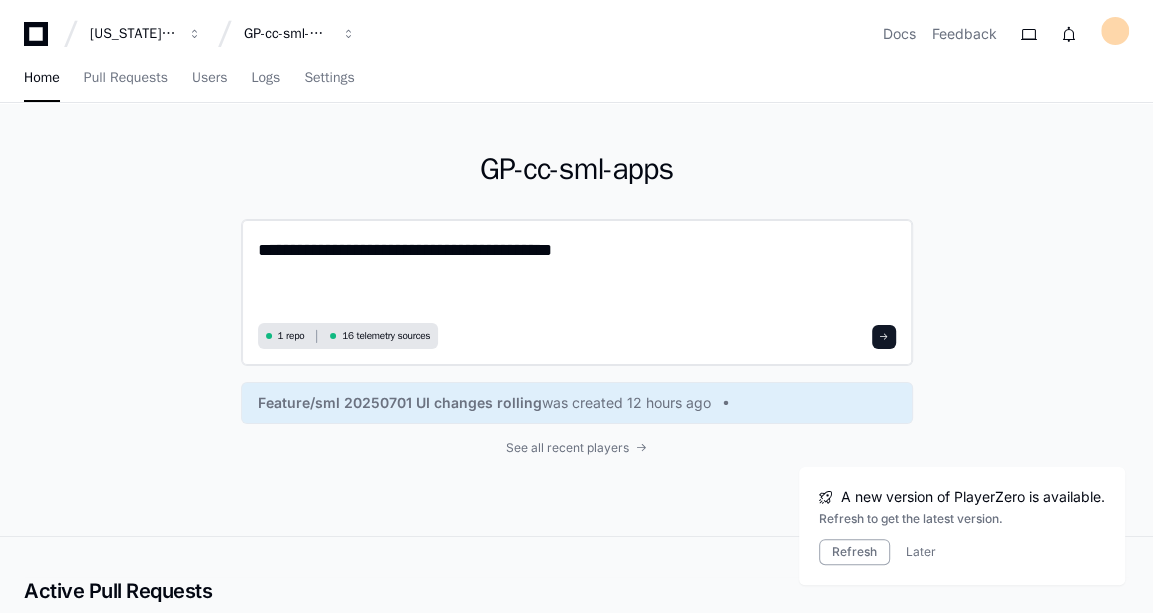 paste on "**********" 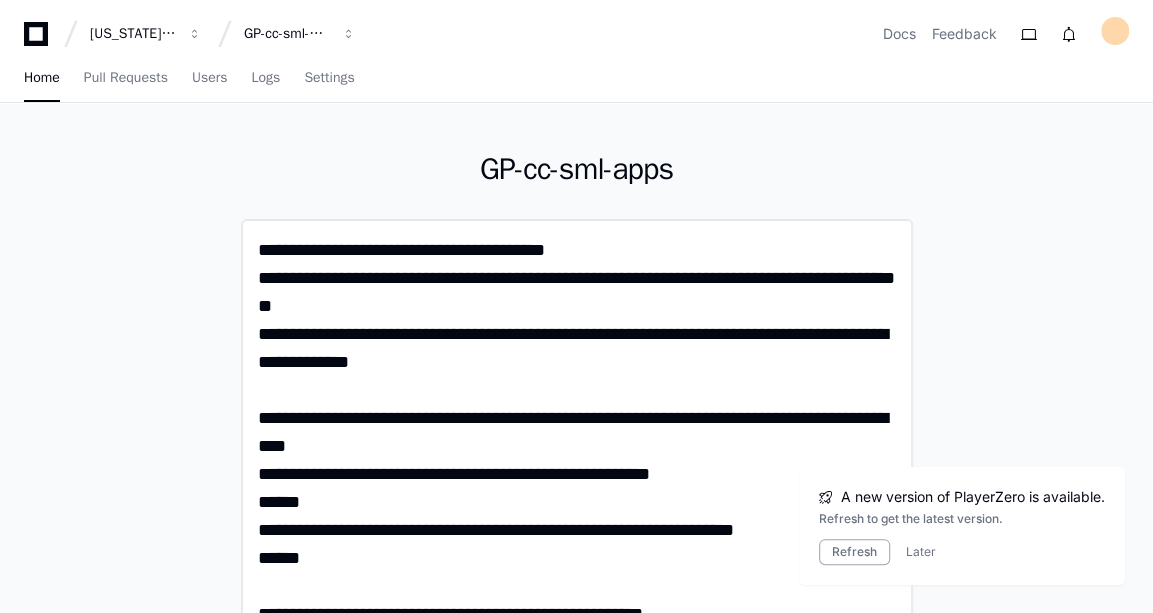scroll, scrollTop: 0, scrollLeft: 0, axis: both 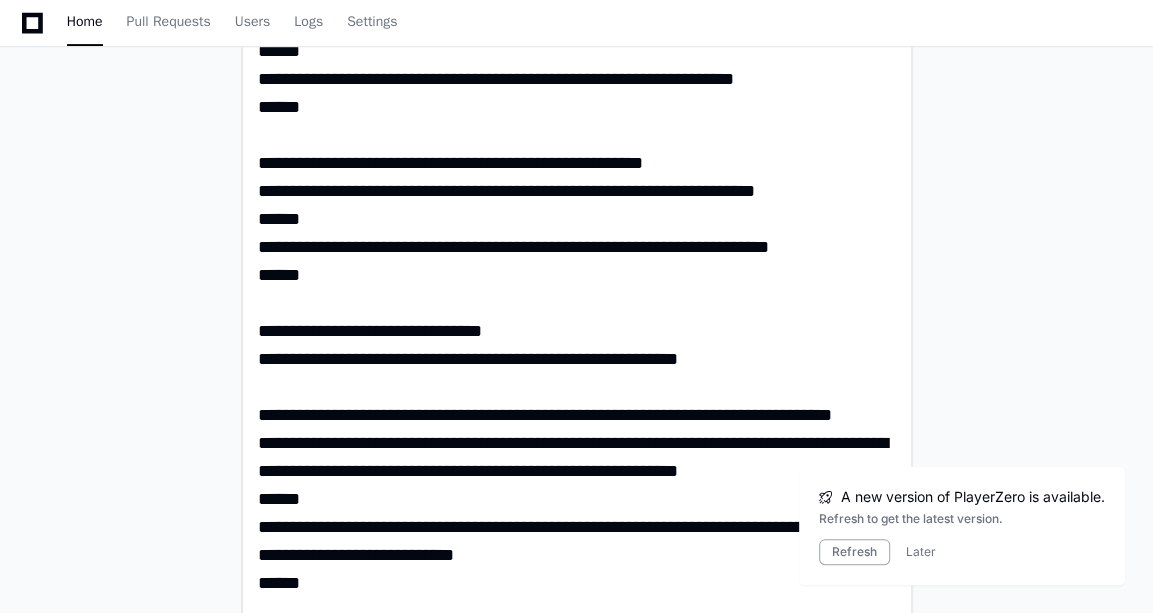 type on "**********" 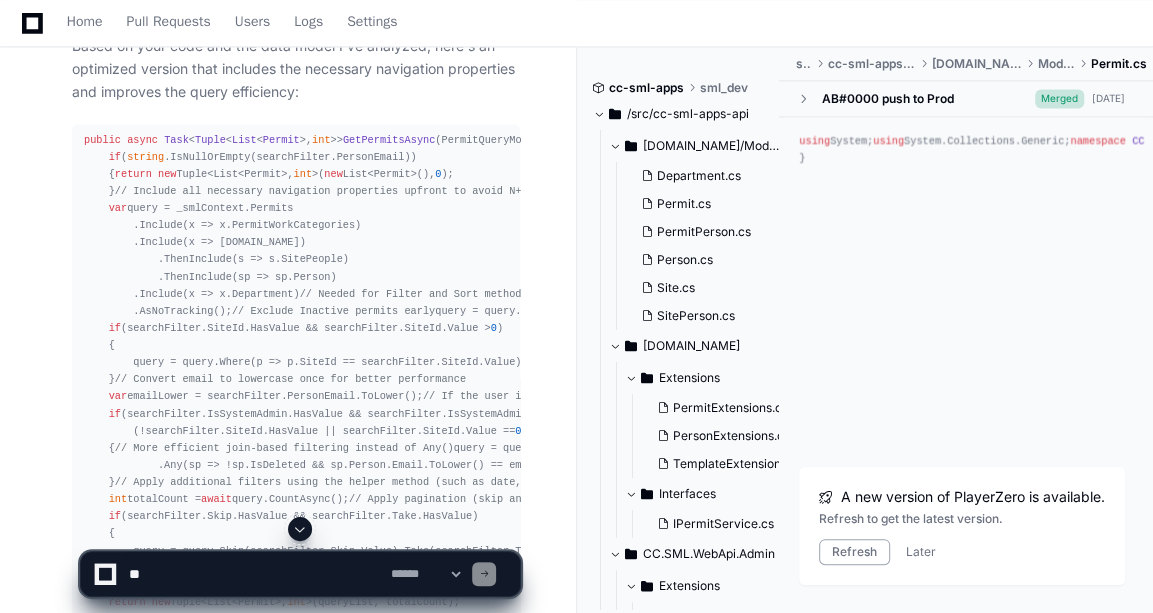 scroll, scrollTop: 1761, scrollLeft: 0, axis: vertical 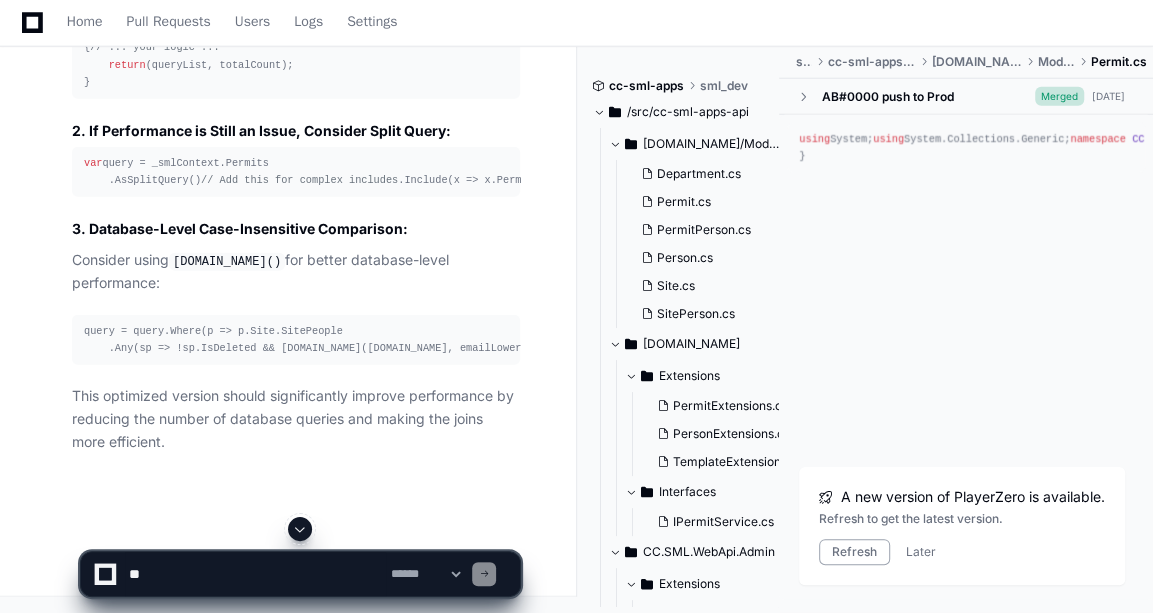 click 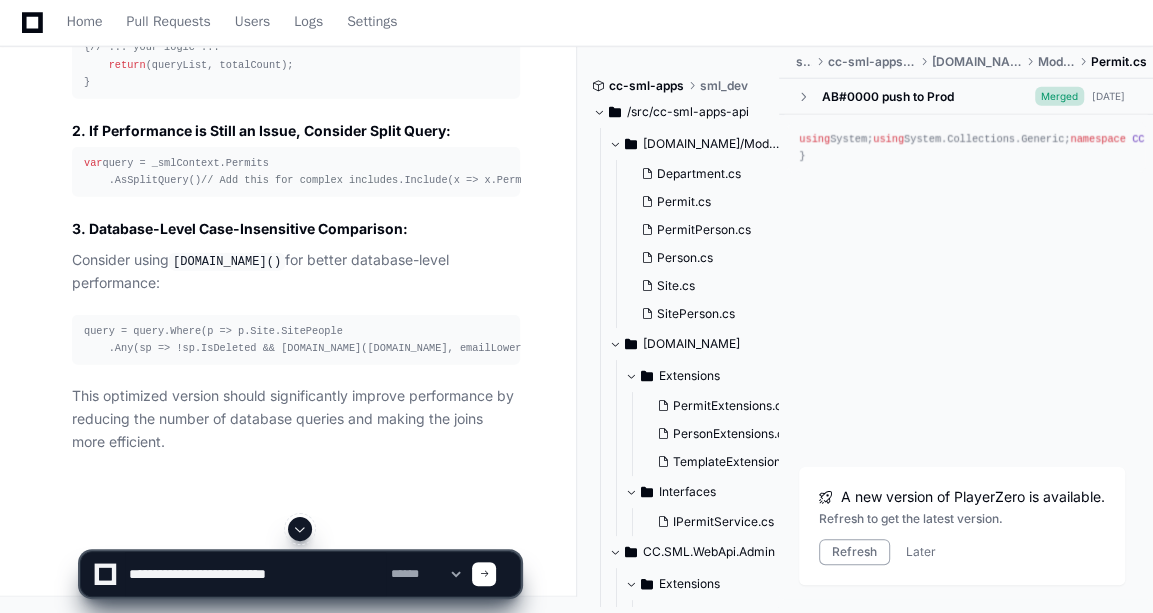 scroll, scrollTop: 3318, scrollLeft: 0, axis: vertical 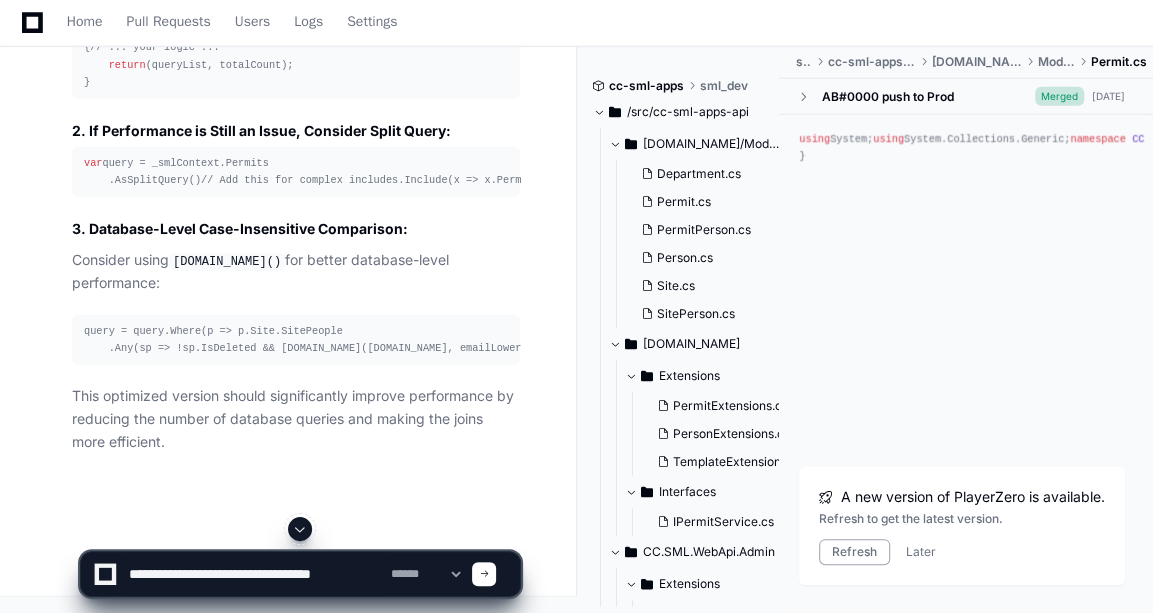 type on "**********" 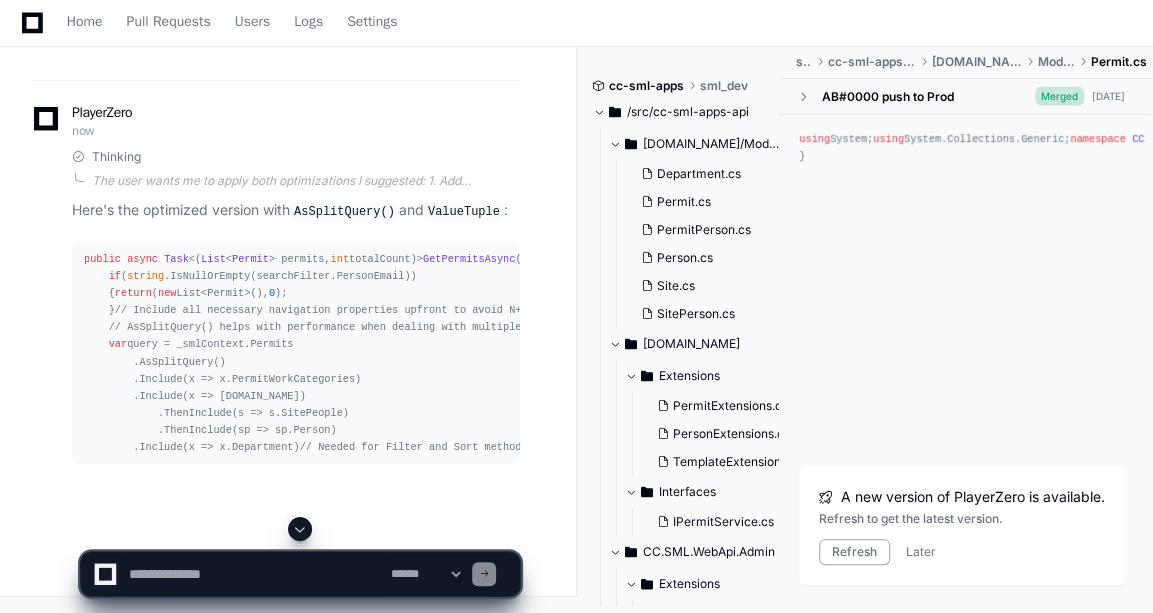 scroll, scrollTop: 4004, scrollLeft: 0, axis: vertical 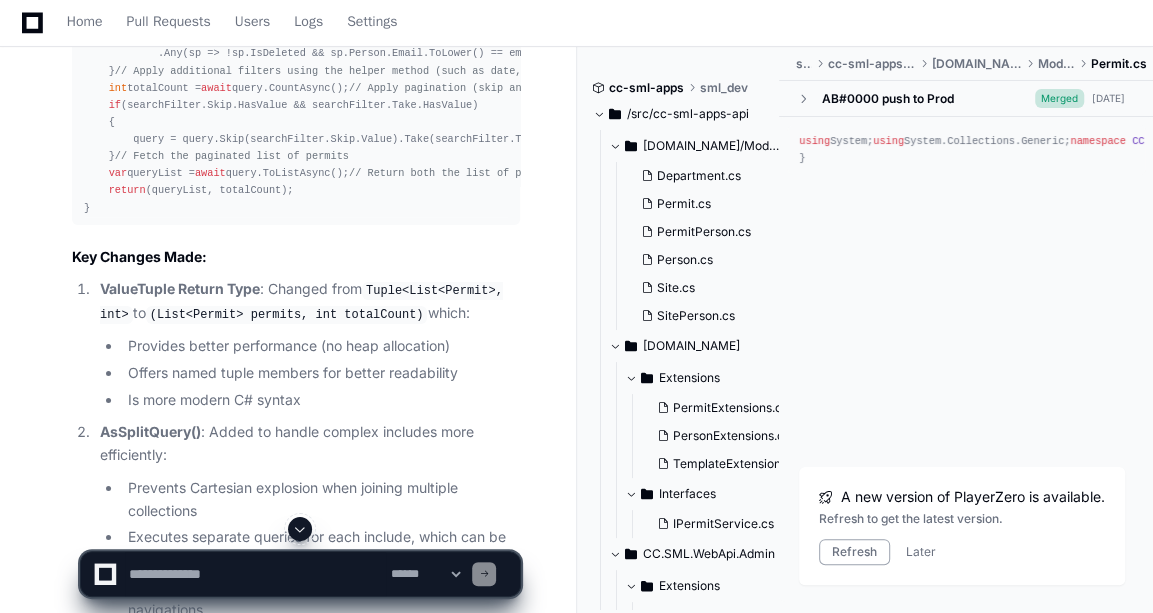 click 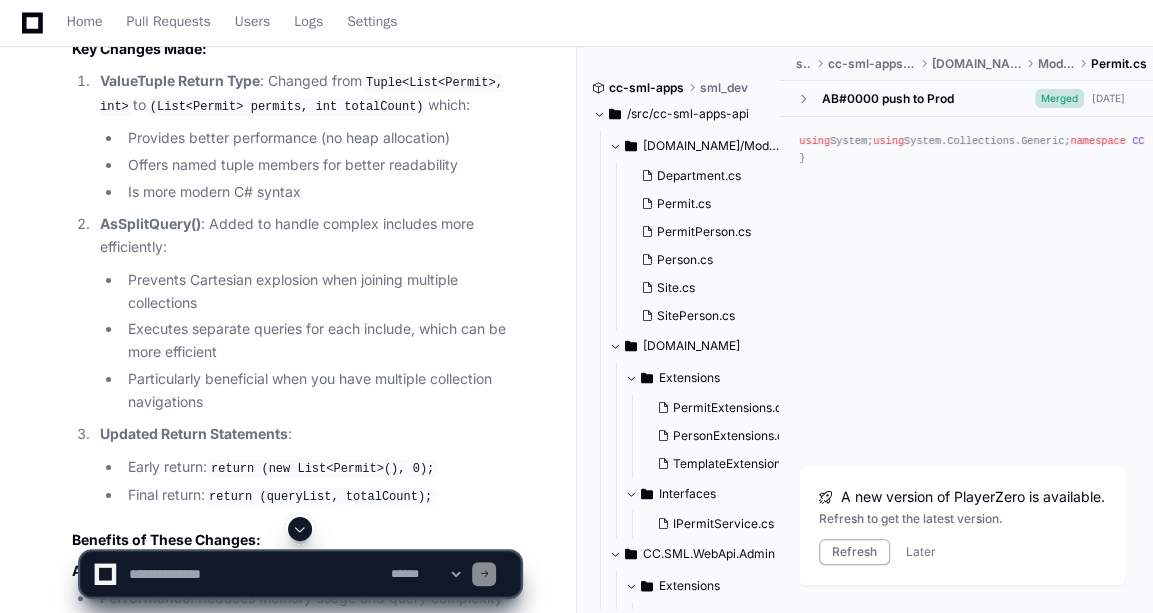 scroll, scrollTop: 4056, scrollLeft: 0, axis: vertical 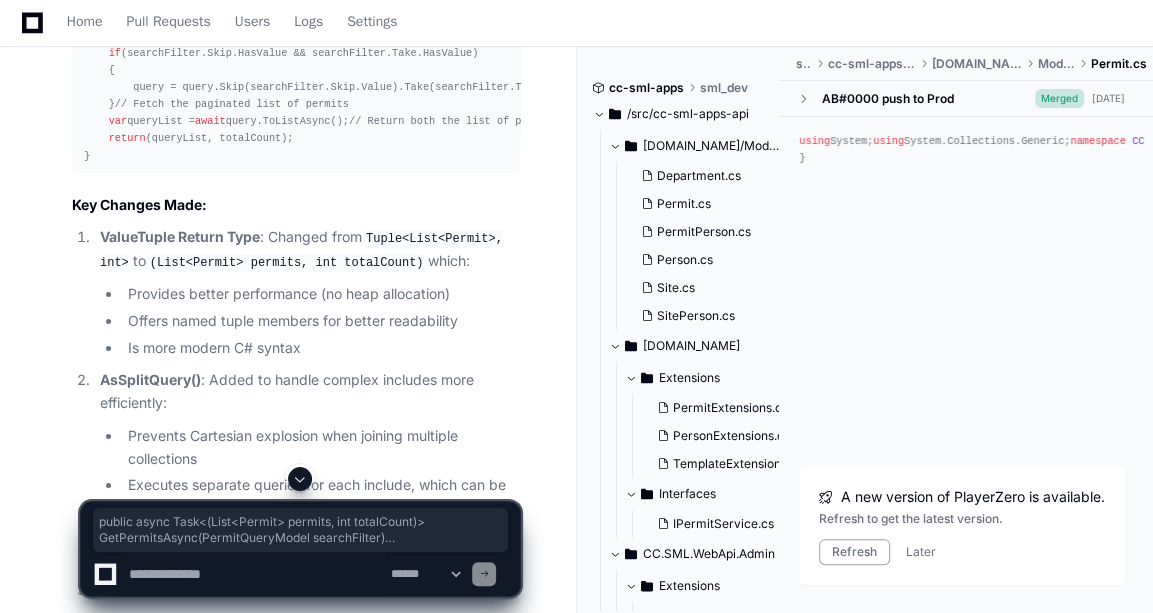 drag, startPoint x: 83, startPoint y: 235, endPoint x: 164, endPoint y: 372, distance: 159.154 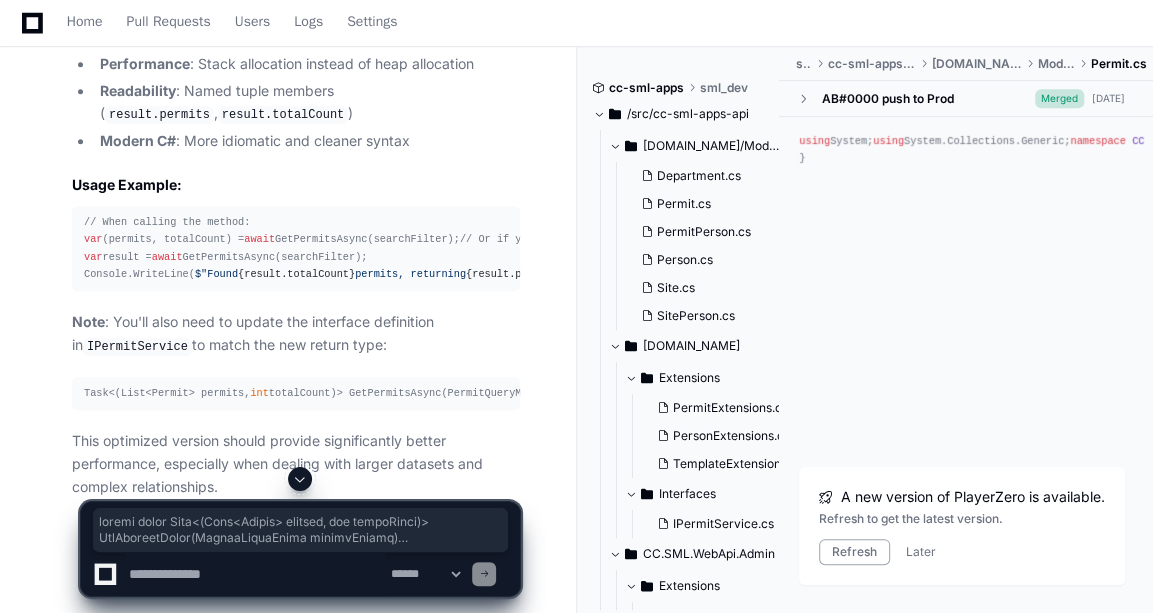 scroll, scrollTop: 4913, scrollLeft: 0, axis: vertical 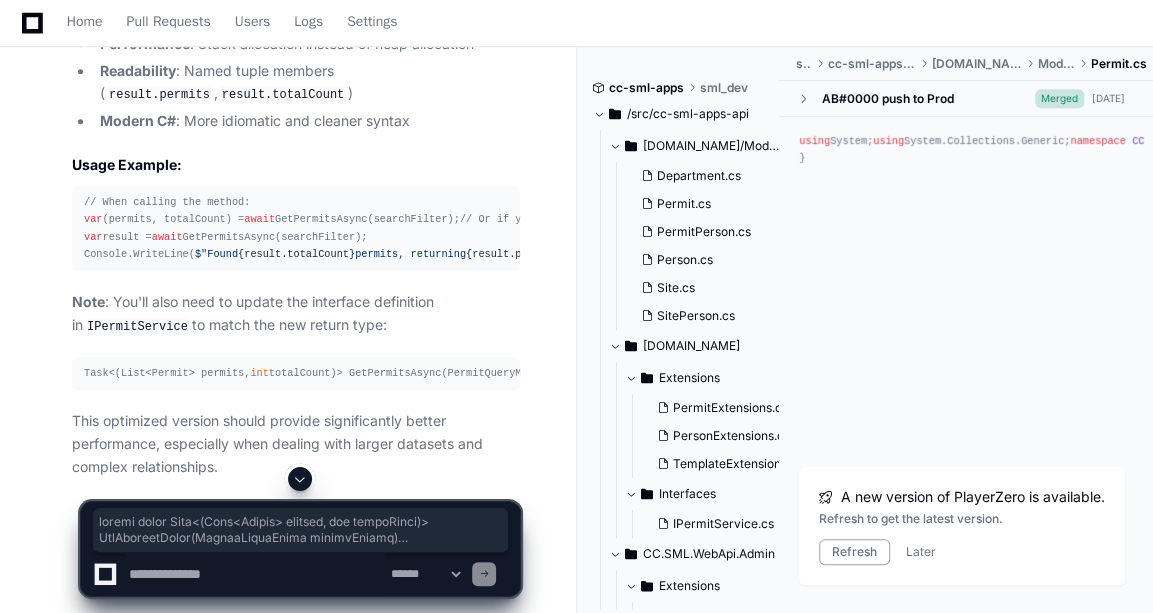copy on "public   async   Task <( List < Permit > permits,  int  totalCount)>  GetPermitsAsync ( PermitQueryModel searchFilter )
{
// If email is not provided in the search filter, return an empty list with 0 total count
if  ( string .IsNullOrEmpty(searchFilter.PersonEmail))
{
return  ( new  List<Permit>(),  0 );
}
// Include all necessary navigation properties upfront to avoid N+1 queries
// AsSplitQuery() helps with performance when dealing with multiple includes
var  query = _smlContext.Permits
.AsSplitQuery()
.Include(x => x.PermitWorkCategories)
.Include(x => [DOMAIN_NAME])
.ThenInclude(s => s.SitePeople)
.ThenInclude(sp => sp.Person)
.Include(x => x.Department)  // Needed for Filter and Sort methods
.Include(x => x.IssuerPerson)  // Needed for Filter method
.AsQueryable()
.AsNoTracking();
// Exclude Inactive permits early
query = query.Where(p => p.PermitStatus !=  "Inactive" );
..." 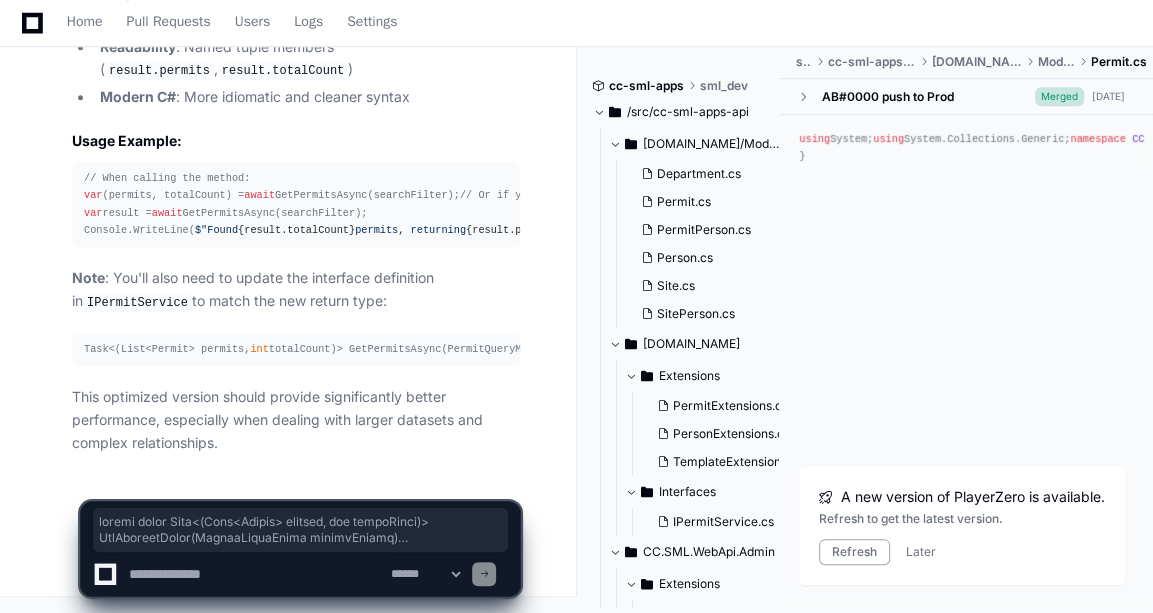 scroll, scrollTop: 6105, scrollLeft: 0, axis: vertical 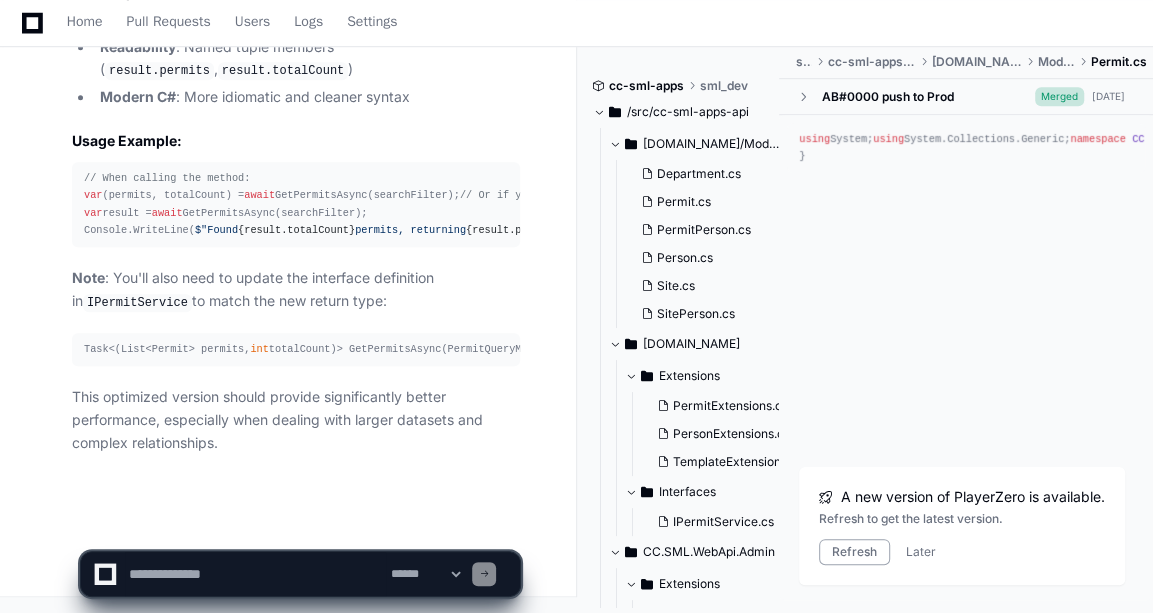 click on "Thinking  The user wants me to apply both optimizations I suggested:
1. Add AsSplitQuery() for better performance with complex includes
2. Change the return type from Tuple<List<Permit>, int> to ValueTuple (List<Permit> permits, int totalCount)
I need to update the method signature and return statement accordingly.   Here's the optimized version with  AsSplitQuery()  and  ValueTuple :
public   async   Task <( List < Permit > permits,  int  totalCount)>  GetPermitsAsync ( PermitQueryModel searchFilter )
{
// If email is not provided in the search filter, return an empty list with 0 total count
if  ( string .IsNullOrEmpty(searchFilter.PersonEmail))
{
return  ( new  List<Permit>(),  0 );
}
// Include all necessary navigation properties upfront to avoid N+1 queries
// AsSplitQuery() helps with performance when dealing with multiple includes
var // Needed for Filter and Sort methods
.Include(x => x.IssuerPerson)  // Needed for Filter method "Inactive" if 0" 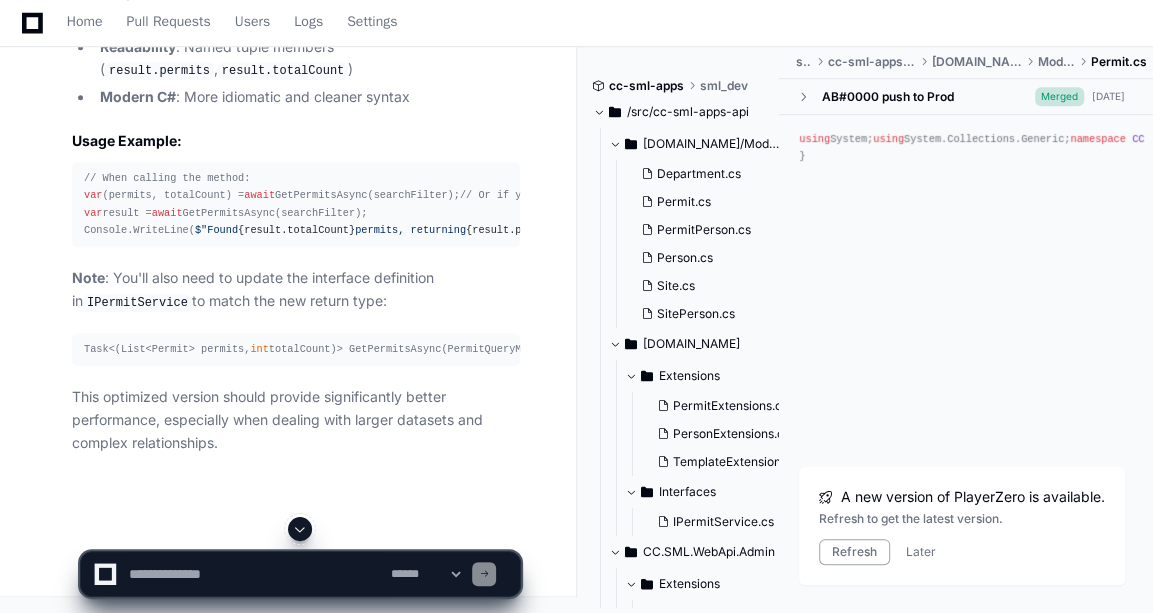 scroll, scrollTop: 5715, scrollLeft: 0, axis: vertical 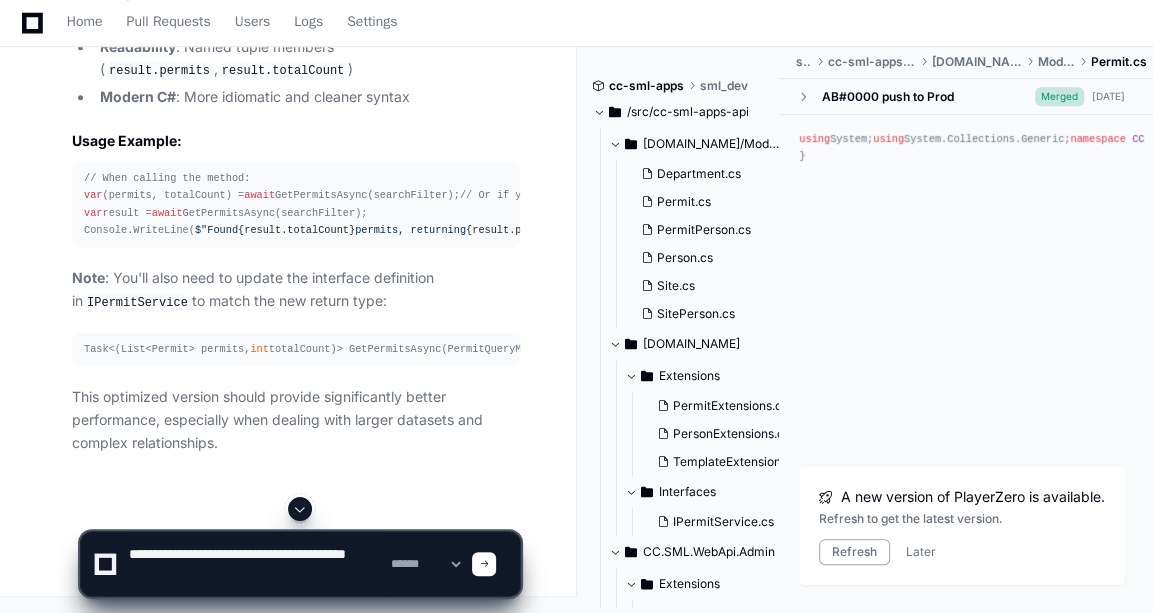 type on "**********" 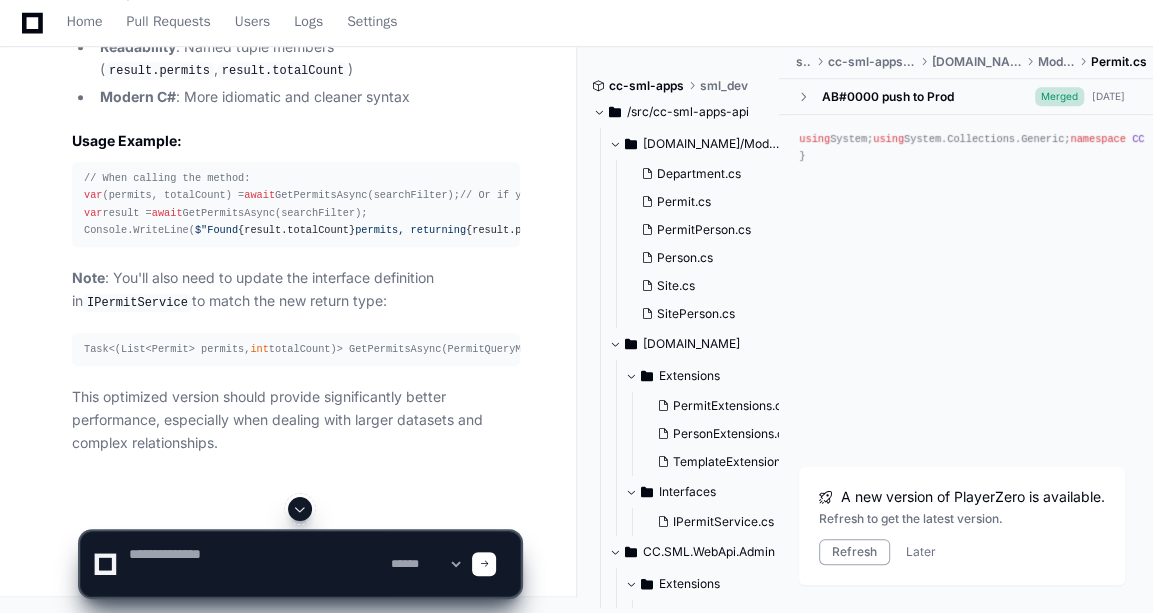 scroll, scrollTop: 0, scrollLeft: 0, axis: both 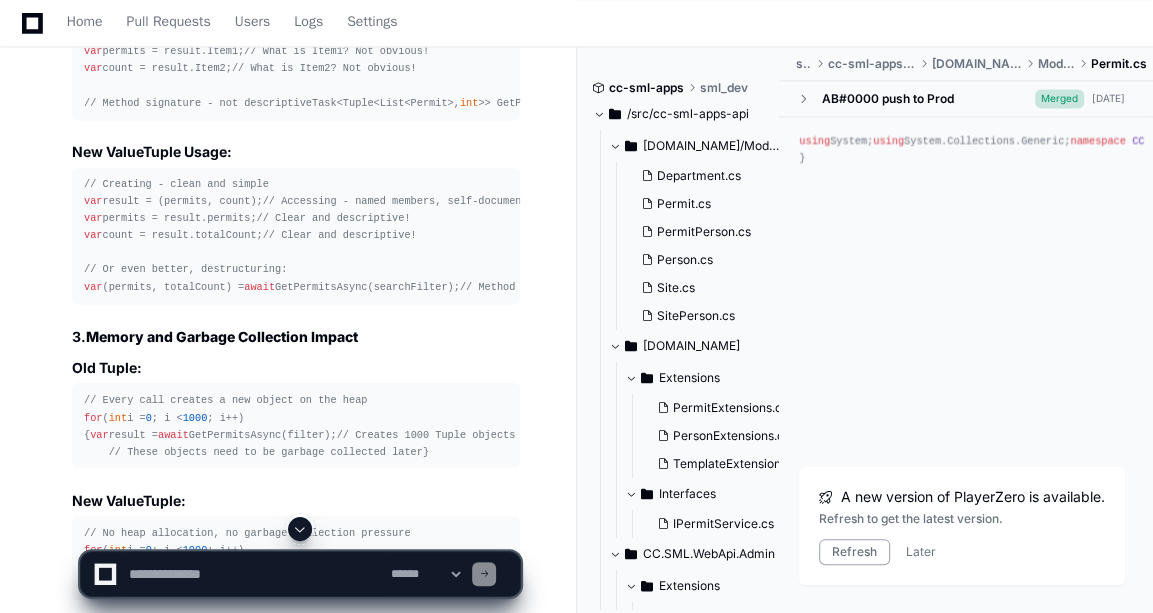 click on "Task<(List<Permit> permits,  int  totalCount)> GetPermitsAsync(PermitQueryModel searchFilter);" 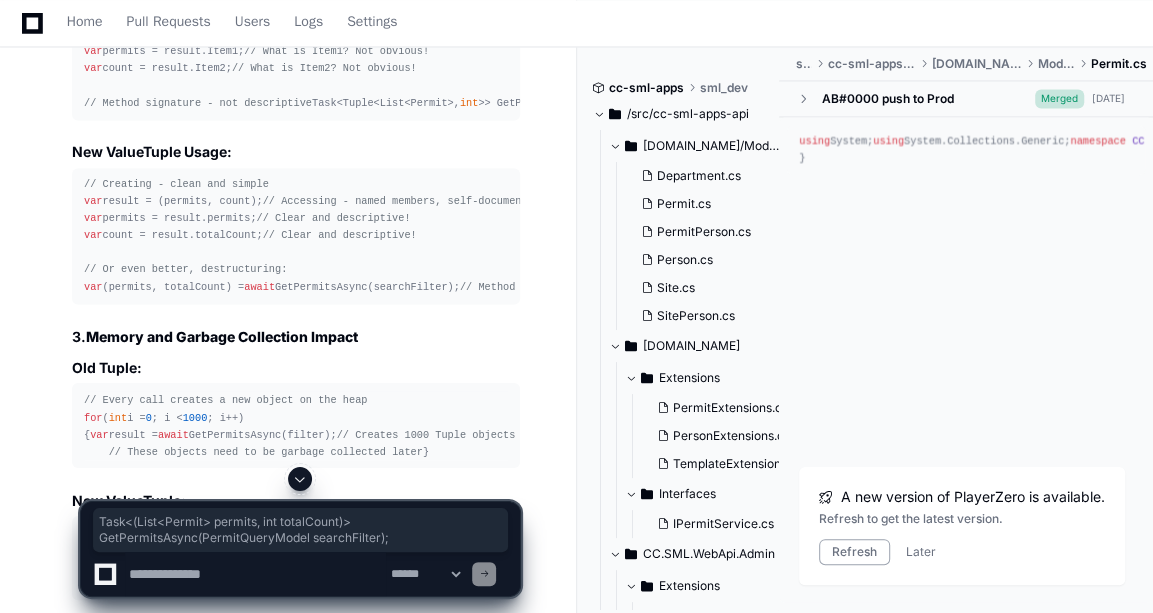 copy on "Task<(List<Permit> permits,  int  totalCount)> GetPermitsAsync(PermitQueryModel searchFilter);" 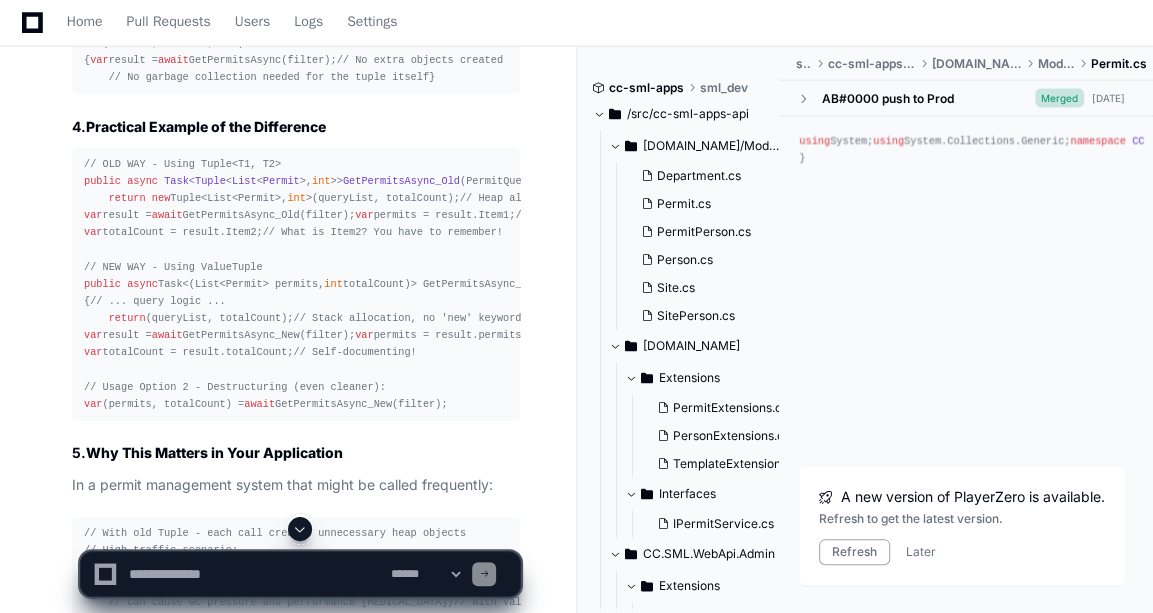 click on "[US_STATE] Pacific GP-cc-sml-apps  Docs  Feedback
Home Pull Requests Users Logs Settings Optimizing Permit Query  Created by  @ [PERSON_NAME]  a few seconds ago   Share
[PERSON_NAME] 12 minutes ago hey i have changed this logic now to this
public async Task<Tuple<List<Permit>, int>> GetPermitsAsync(PermitQueryModel searchFilter)
{
var query = _smlContext.Permits.Include(x => x.PermitWorkCategories).AsQueryable().AsNoTracking();
}
help me include the sitepeople in the main query so that i can apply filter and also if you think we can optise please do
PlayerZero 12 minutes ago Thinking Researching Permit entity model SitePeople Site relationships navigation properties I'll help you optimize this query by including the necessary navigation properties and improving the filtering logic. Let me first look at the data model to understand the relationships better.
SitePerson.cs 2" at bounding box center [576, -2733] 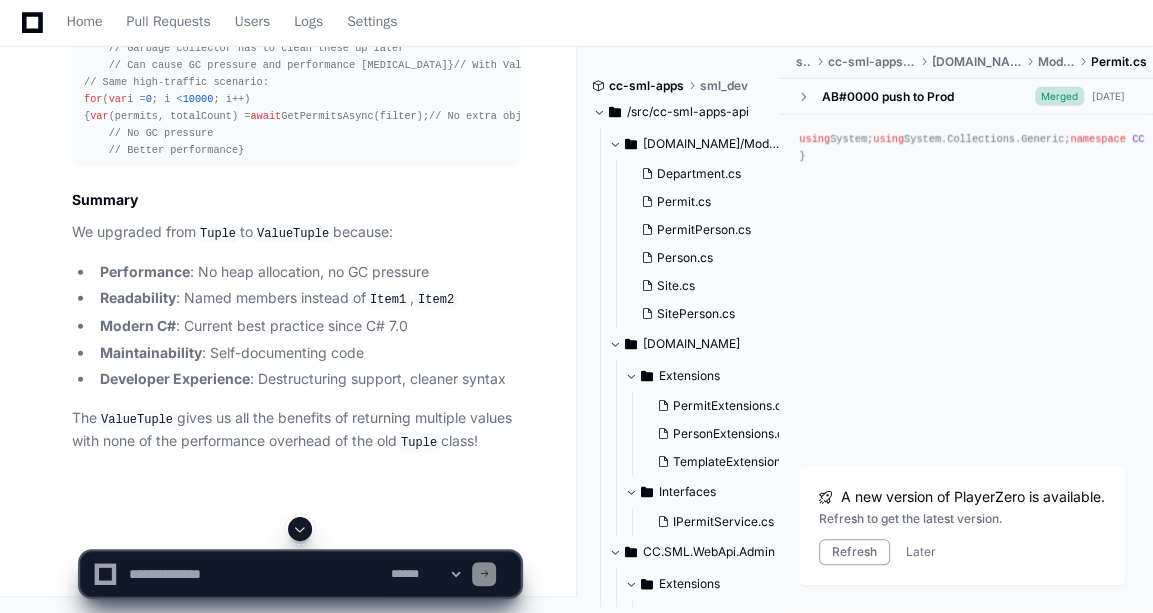 scroll, scrollTop: 8930, scrollLeft: 0, axis: vertical 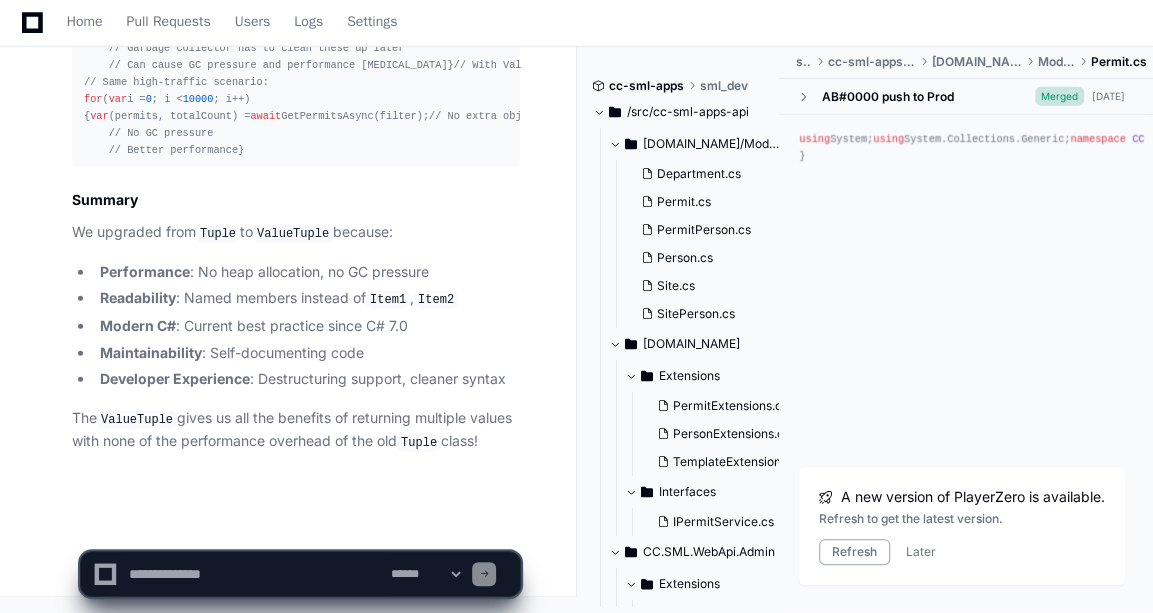 click on "**********" 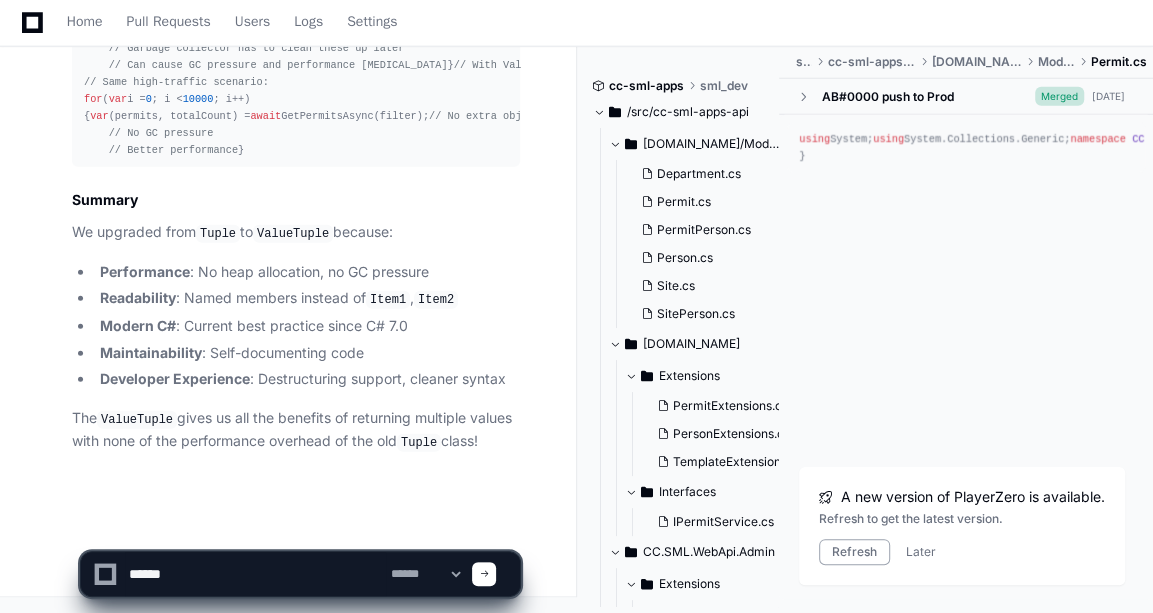 drag, startPoint x: 215, startPoint y: 586, endPoint x: 52, endPoint y: 567, distance: 164.10362 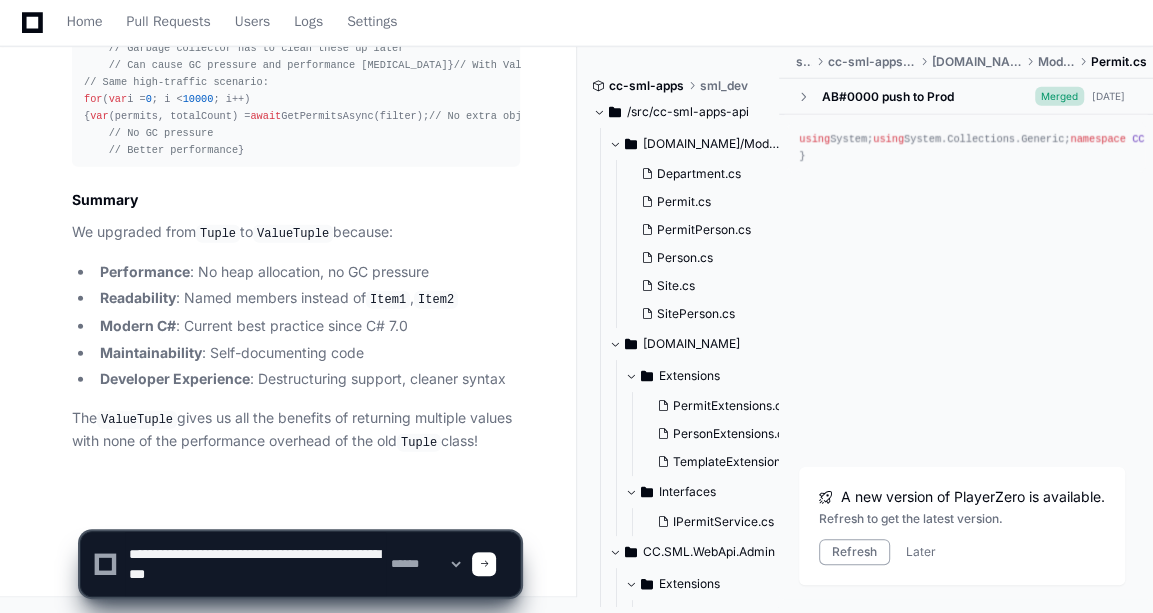 scroll, scrollTop: 6, scrollLeft: 0, axis: vertical 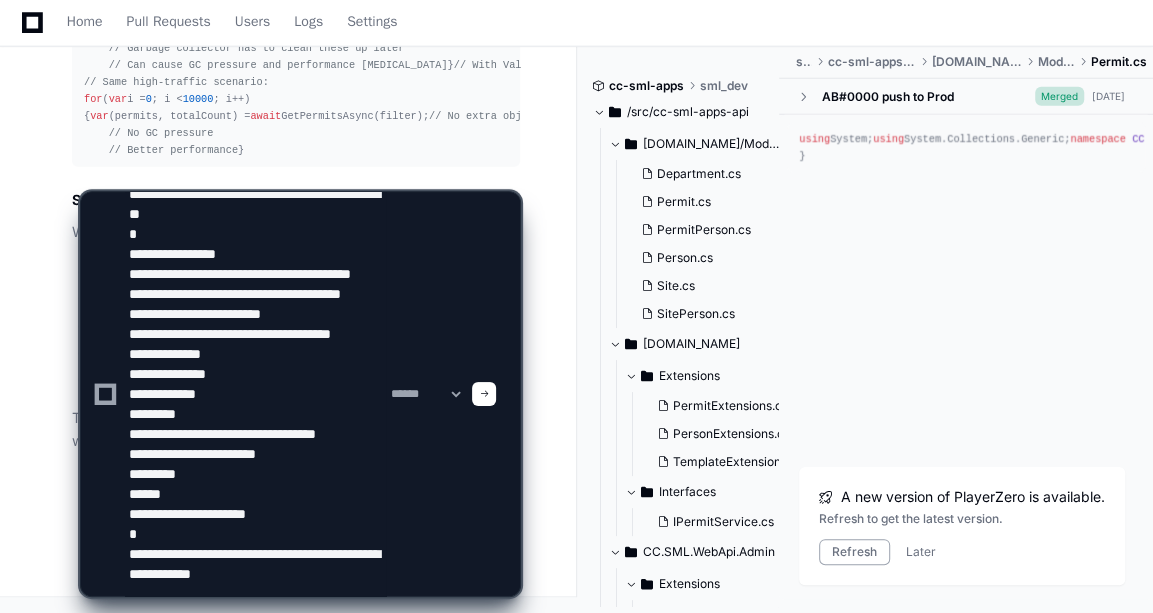 paste on "**********" 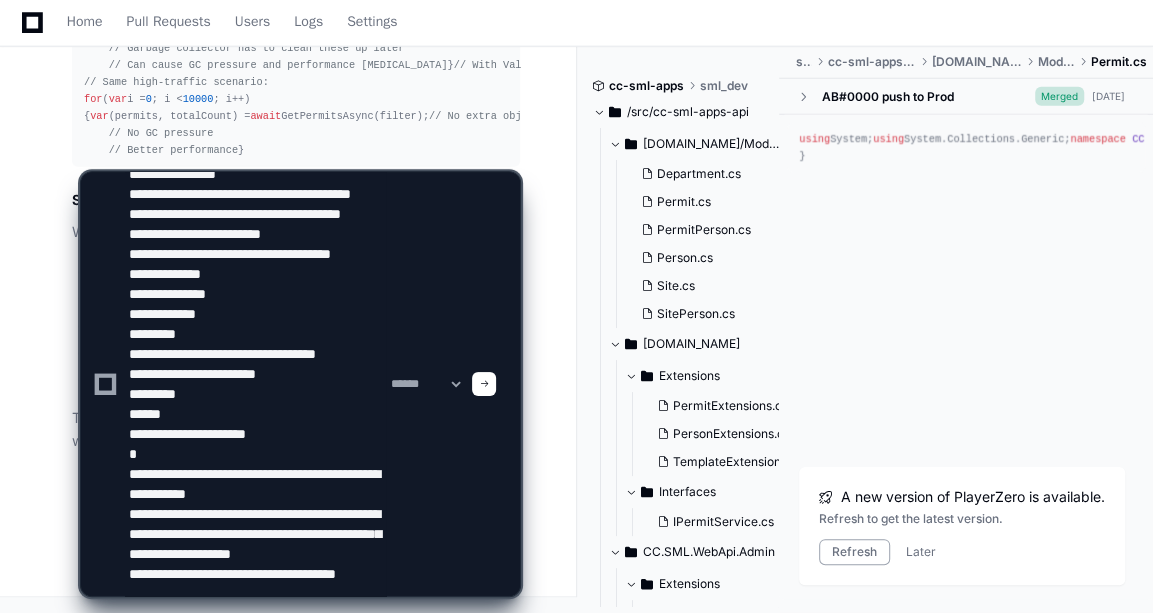 scroll, scrollTop: 166, scrollLeft: 0, axis: vertical 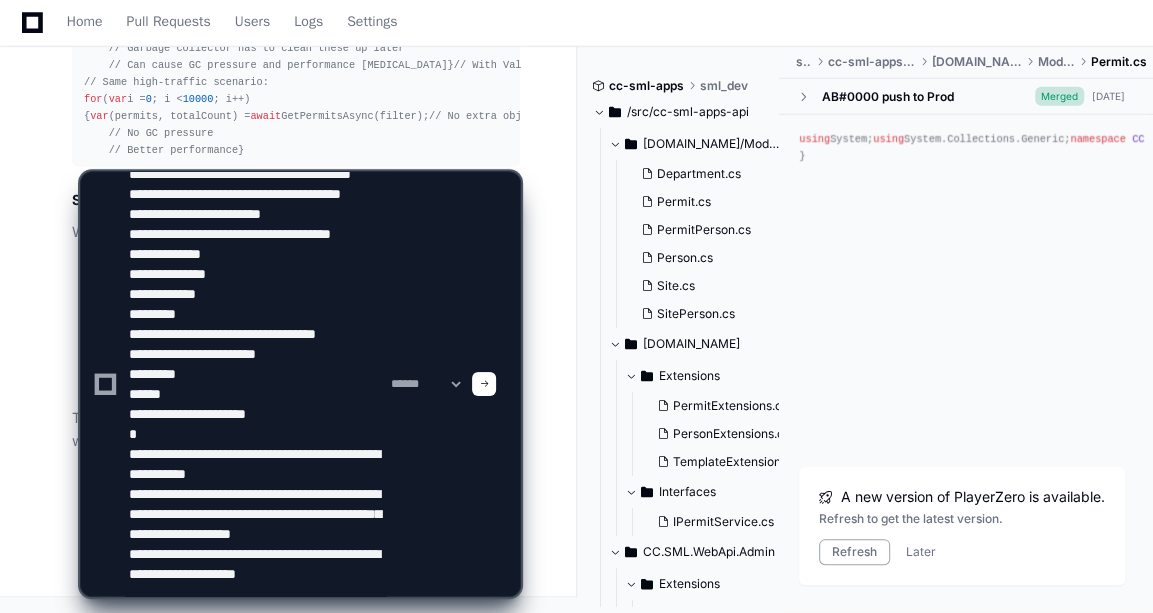 type on "**********" 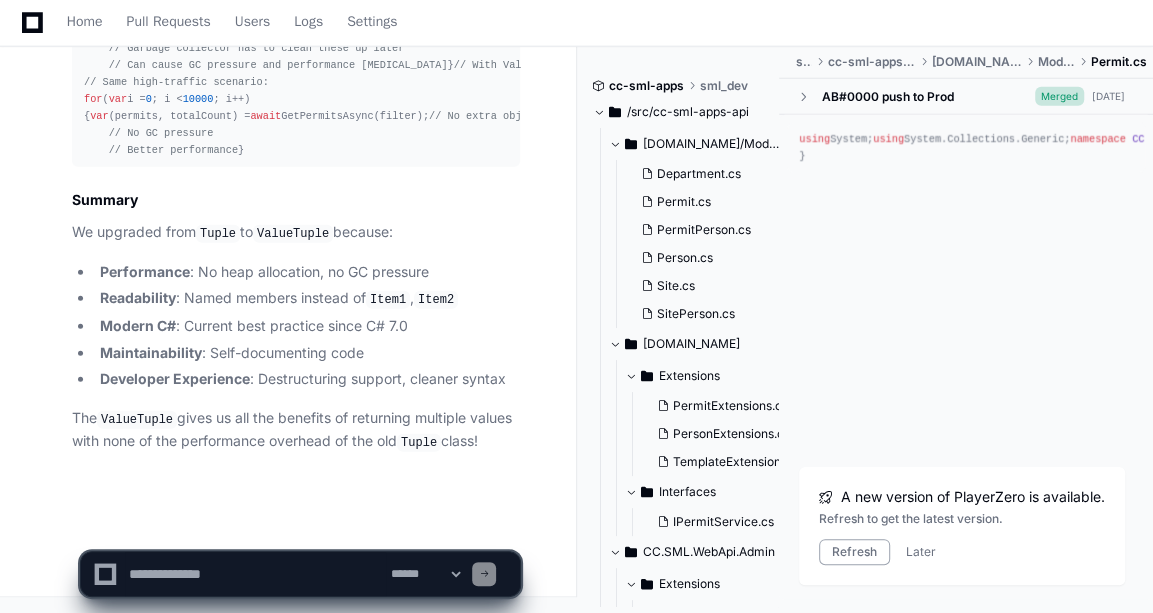 scroll, scrollTop: 0, scrollLeft: 0, axis: both 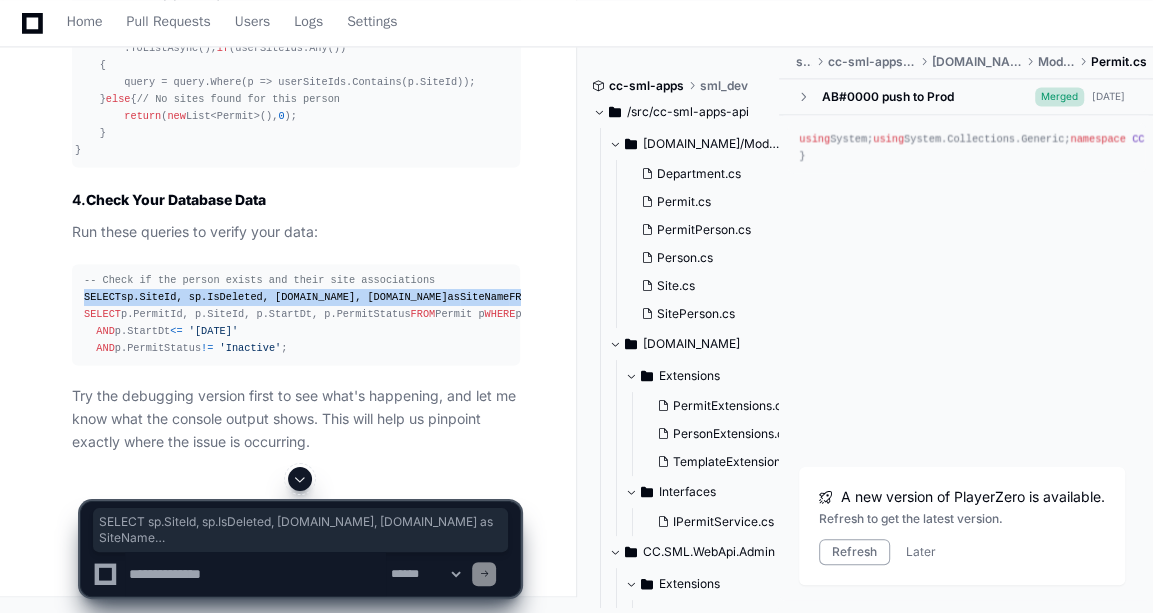 drag, startPoint x: 341, startPoint y: 274, endPoint x: 78, endPoint y: 200, distance: 273.21237 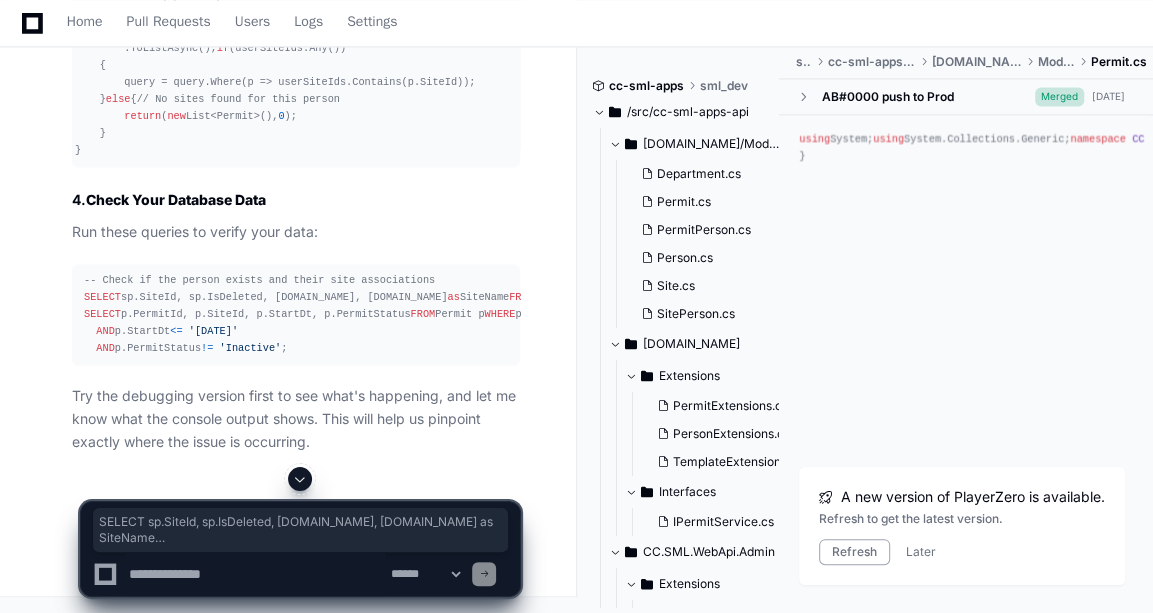 click on "-- Check if the person exists and their site associations
SELECT  sp.SiteId, sp.IsDeleted, [DOMAIN_NAME], [DOMAIN_NAME]  as  SiteName
FROM  SitePeople sp
JOIN  Person p  ON  sp.PersonId  =  p.PersonId
JOIN  Site s  ON  sp.SiteId  =  s.SiteId
WHERE   LOWER ([DOMAIN_NAME])  =   [EMAIL_ADDRESS][PERSON_NAME][DOMAIN_NAME]' ;
-- Check permits in those sites
SELECT  p.PermitId, p.SiteId, p.StartDt, p.PermitStatus
FROM  Permit p
WHERE  p.SiteId  IN  ( 2 ,  3 )
AND  p.StartDt  >=   '[DATE]'
AND  p.StartDt  <=   '[DATE]'
AND  p.PermitStatus  !=   'Inactive' ;" 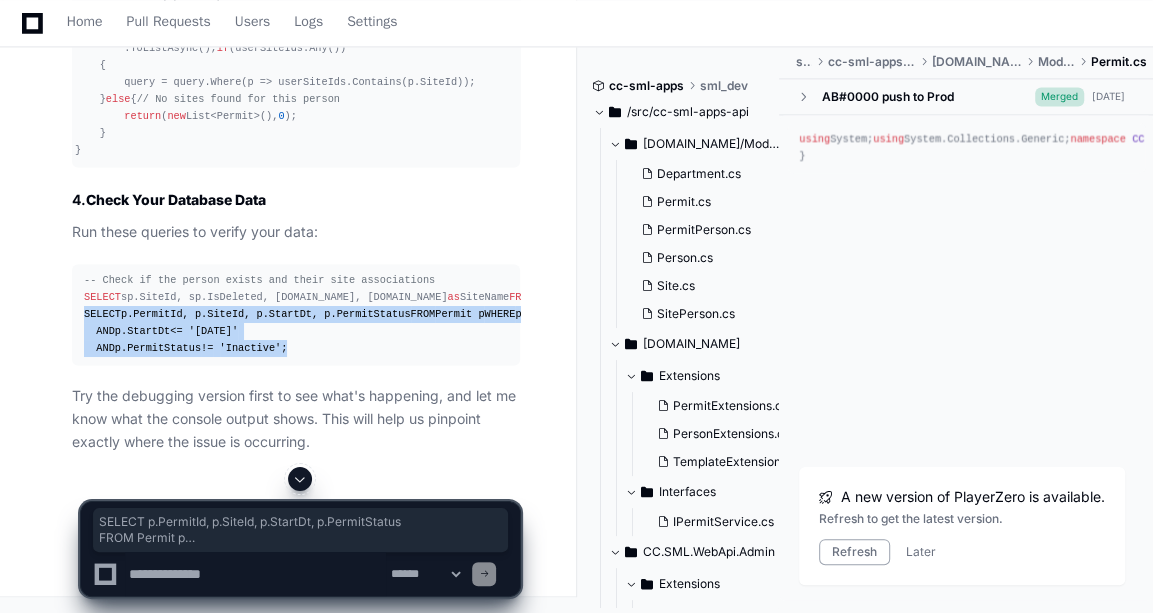 drag, startPoint x: 81, startPoint y: 321, endPoint x: 292, endPoint y: 412, distance: 229.78687 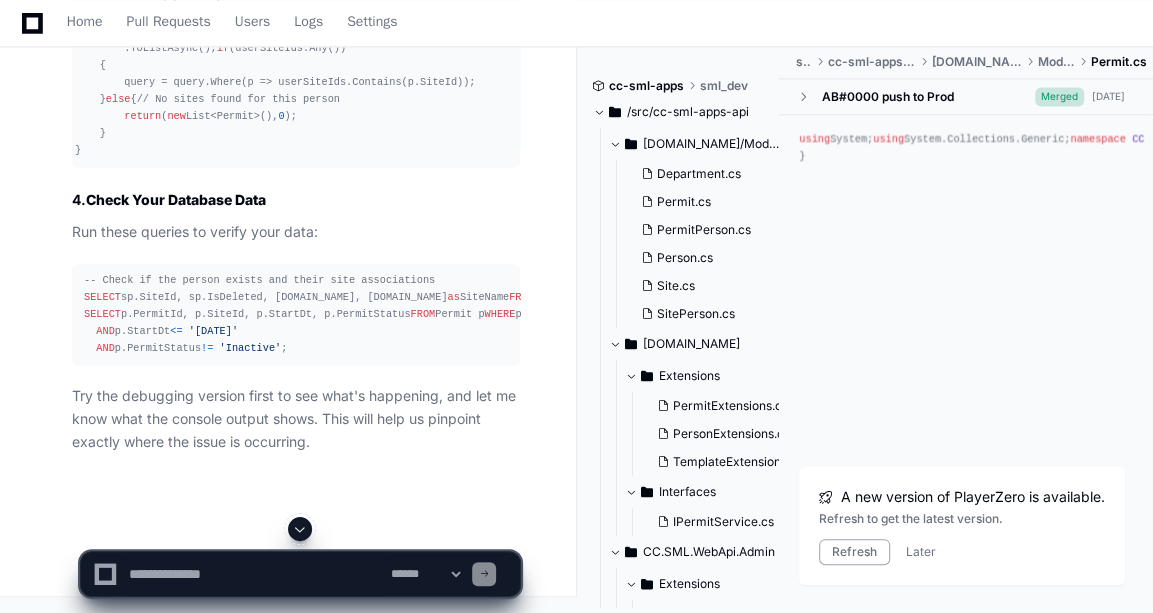 click on "[US_STATE] Pacific GP-cc-sml-apps  Docs  Feedback
Home Pull Requests Users Logs Settings Optimizing Permit Query  Created by  @ [PERSON_NAME]  a few seconds ago   Share
[PERSON_NAME] an hour ago hey i have changed this logic now to this
public async Task<Tuple<List<Permit>, int>> GetPermitsAsync(PermitQueryModel searchFilter)
{
var query = _smlContext.Permits.Include(x => x.PermitWorkCategories).AsQueryable().AsNoTracking();
}
help me include the sitepeople in the main query so that i can apply filter and also if you think we can optise please do
PlayerZero an hour ago Thinking Researching Permit entity model SitePeople Site relationships navigation properties I'll help you optimize this query by including the necessary navigation properties and improving the filtering logic. Let me first look at the data model to understand the relationships better.
SitePerson.cs 2
public" at bounding box center (576, -4720) 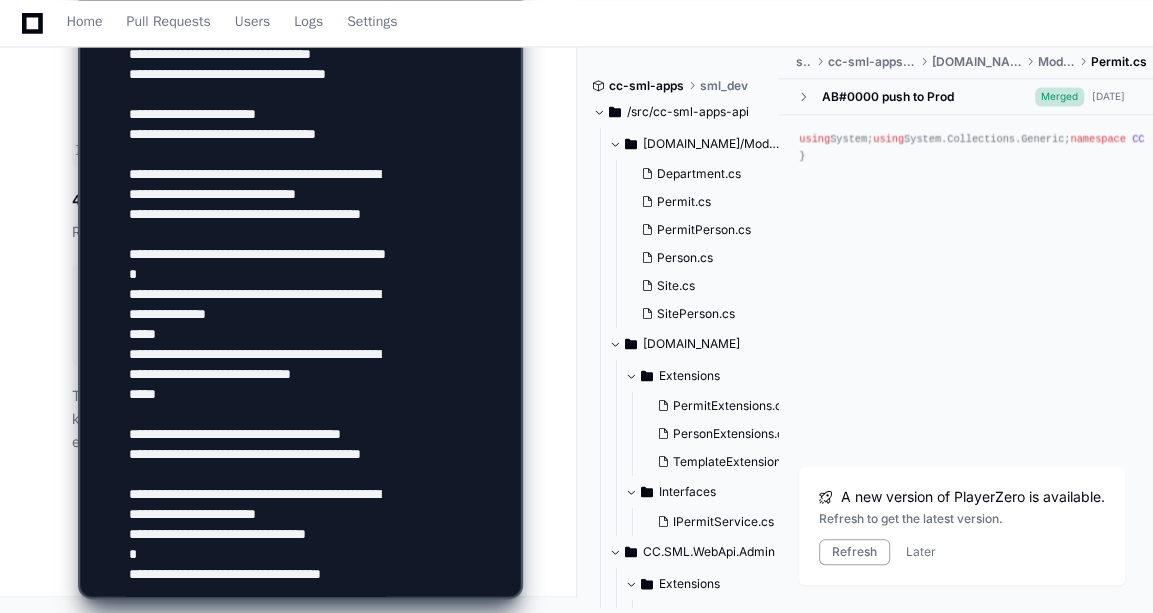 scroll, scrollTop: 706, scrollLeft: 0, axis: vertical 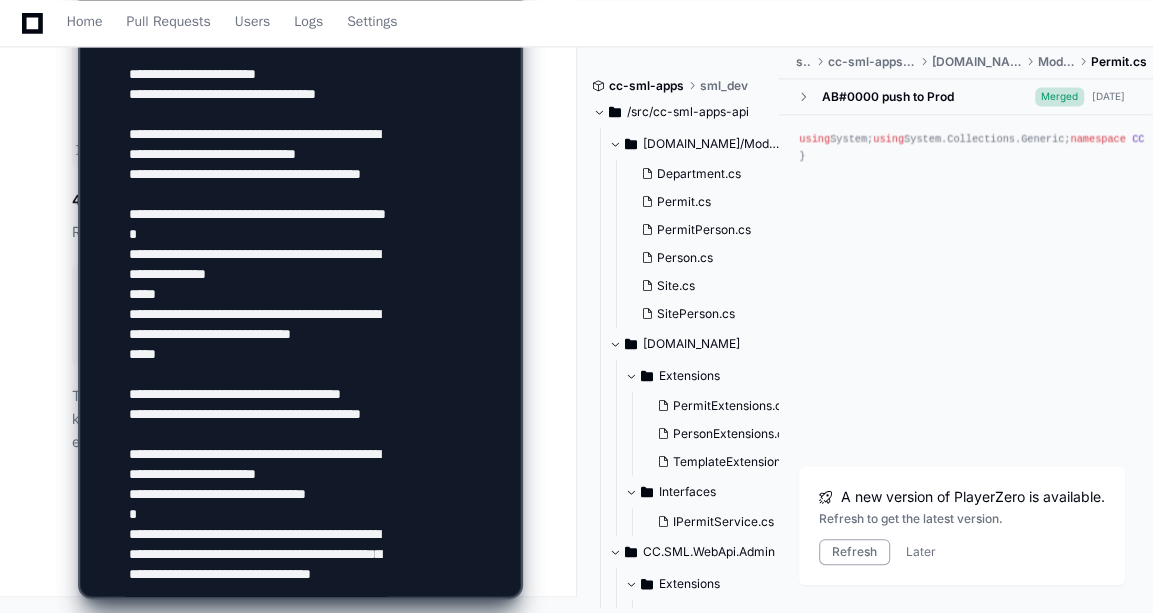 drag, startPoint x: 116, startPoint y: 531, endPoint x: 136, endPoint y: 539, distance: 21.540659 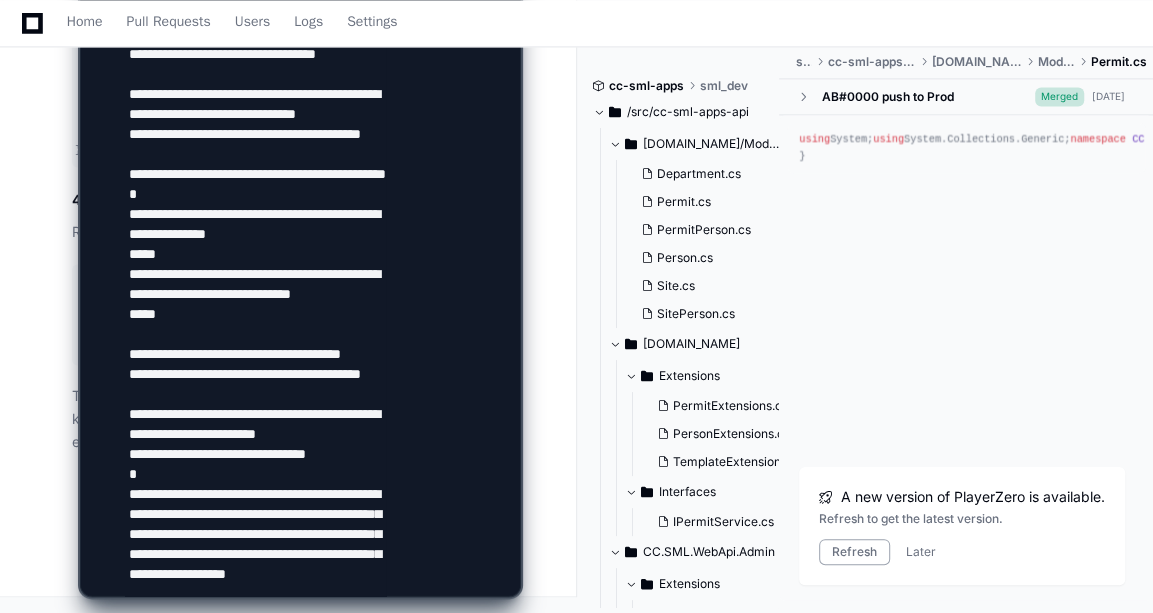 scroll, scrollTop: 746, scrollLeft: 0, axis: vertical 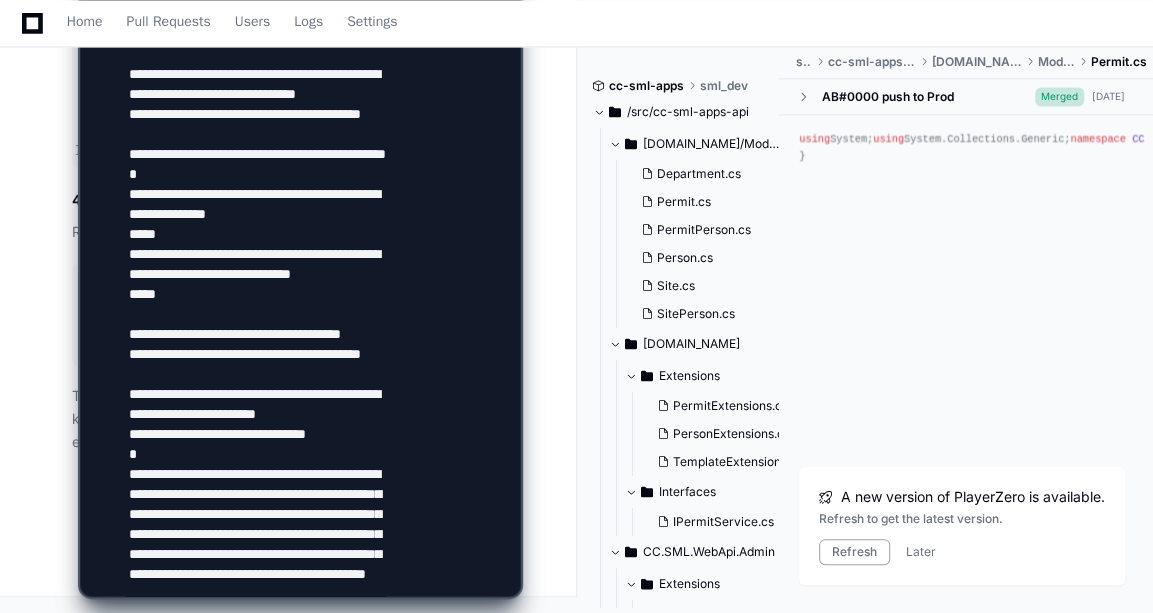 type on "**********" 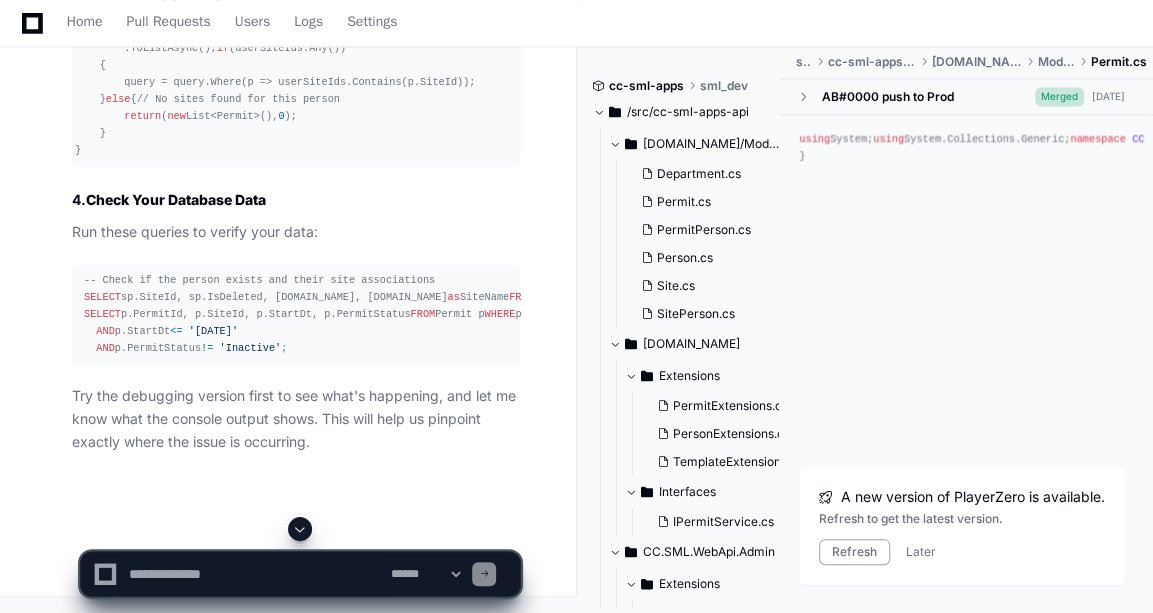 scroll, scrollTop: 0, scrollLeft: 0, axis: both 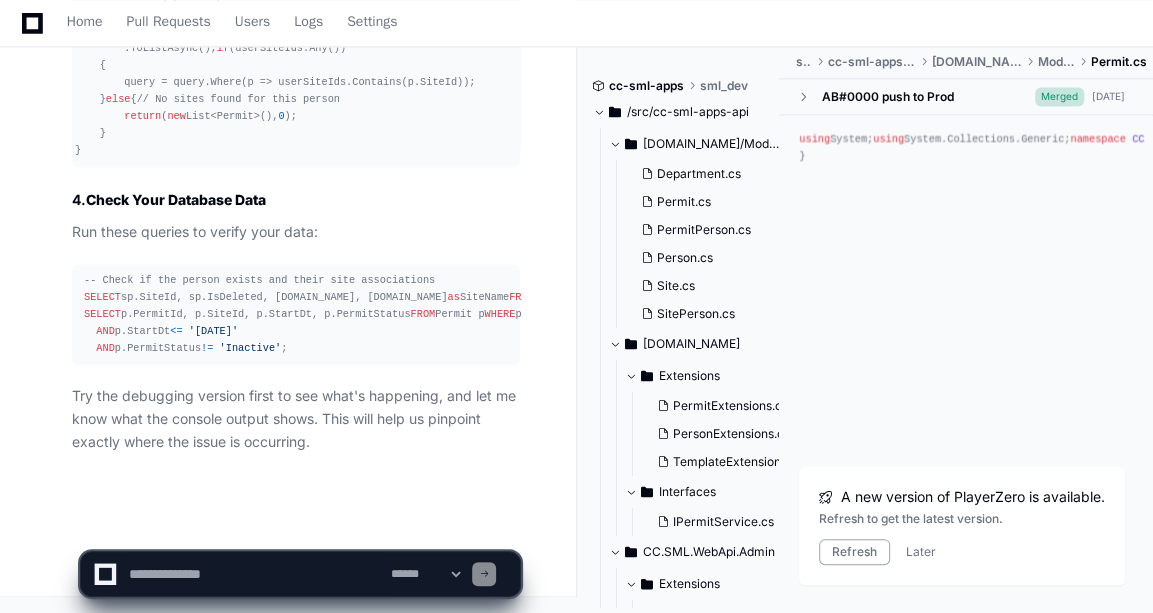 type 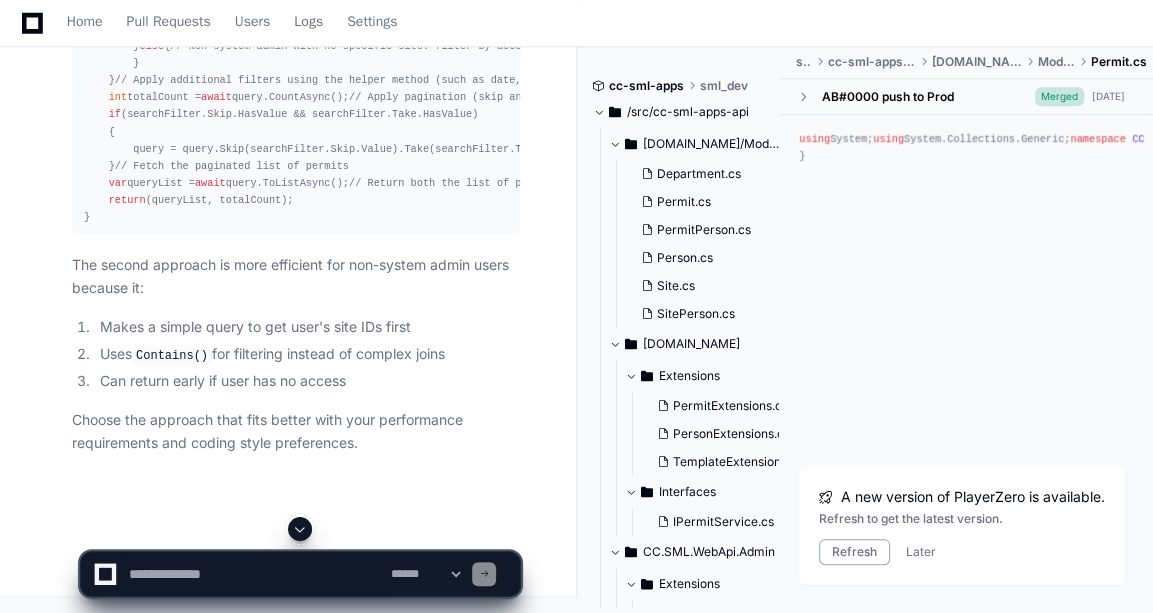 scroll, scrollTop: 15163, scrollLeft: 0, axis: vertical 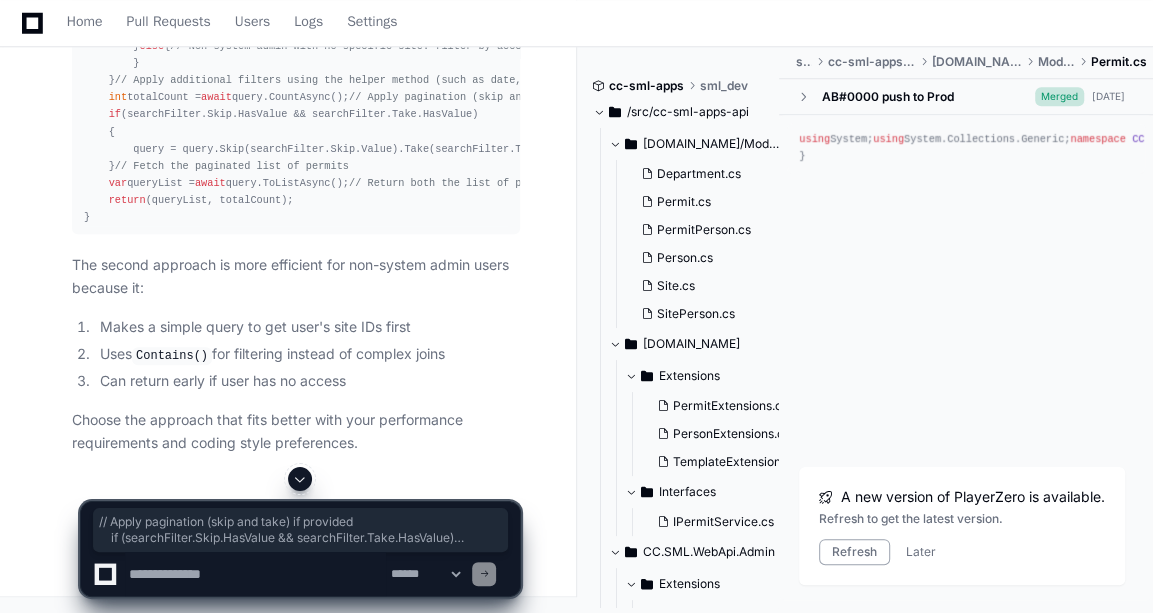 drag, startPoint x: 99, startPoint y: 412, endPoint x: 132, endPoint y: 156, distance: 258.1182 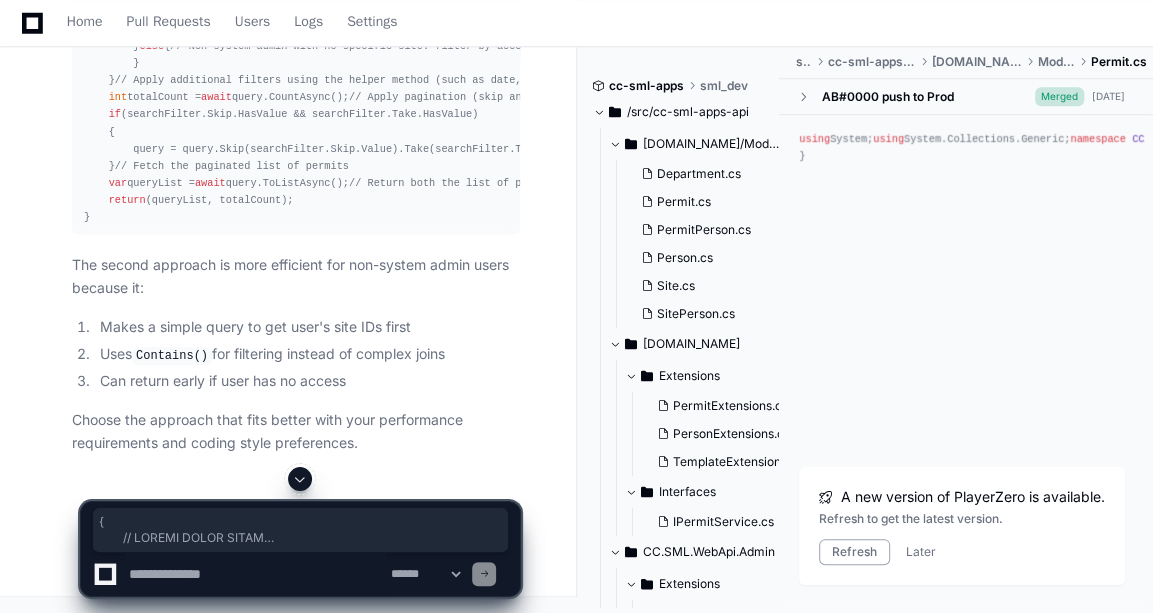 scroll, scrollTop: 14935, scrollLeft: 0, axis: vertical 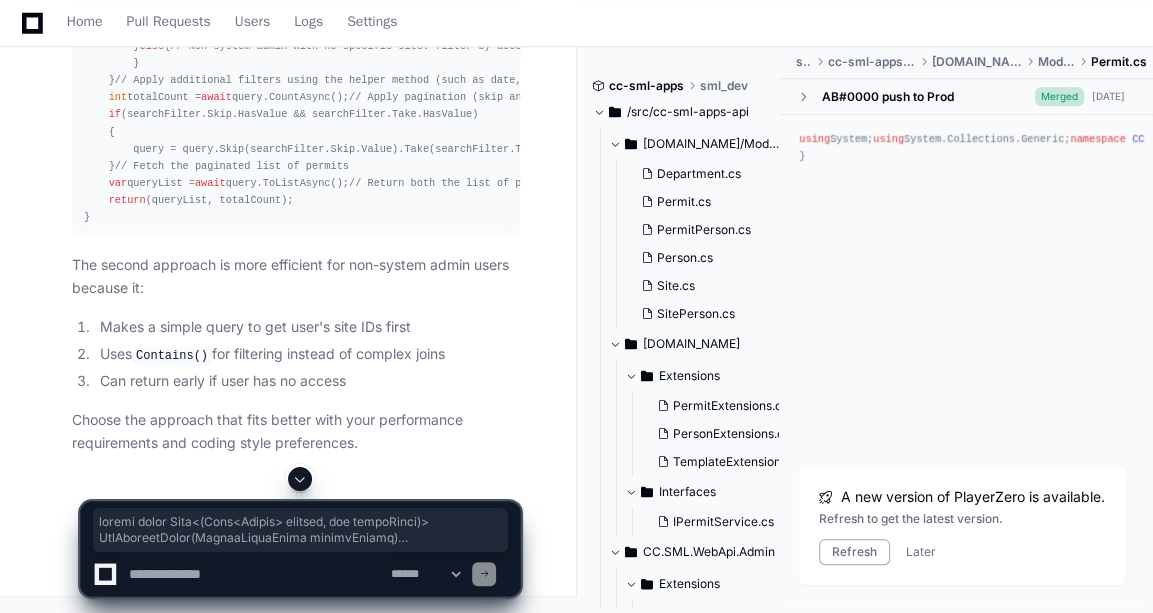copy on "public   async   Task <( List < Permit > permits,  int  totalCount)>  GetPermitsAsync ( PermitQueryModel searchFilter )
{
// If email is not provided in the search filter, return an empty list with 0 total count
if  ( string .IsNullOrEmpty(searchFilter.PersonEmail))
{
return  ( new  List<Permit>(),  0 );
}
var  query = _smlContext.Permits
.AsSplitQuery()
.Include(x => x.PermitWorkCategories)
.Include(x => [DOMAIN_NAME]).ThenInclude(s => s.SitePeople).ThenInclude(sp => sp.Person)
.Include(x => x.Department)  // Needed for Filter and Sort methods
.Include(x => x.IssuerPerson)  // Needed for Filter method
.AsQueryable()
.AsNoTracking();
// Exclude Inactive permits early
query = query.Where(p => p.PermitStatus !=  "Inactive" );
// Convert email to lowercase once for better performance
var  emailLower = searchFilter.PersonEmail.ToLower();
// Check if user is a system admin
bool  isSystemAdmin = s..." 